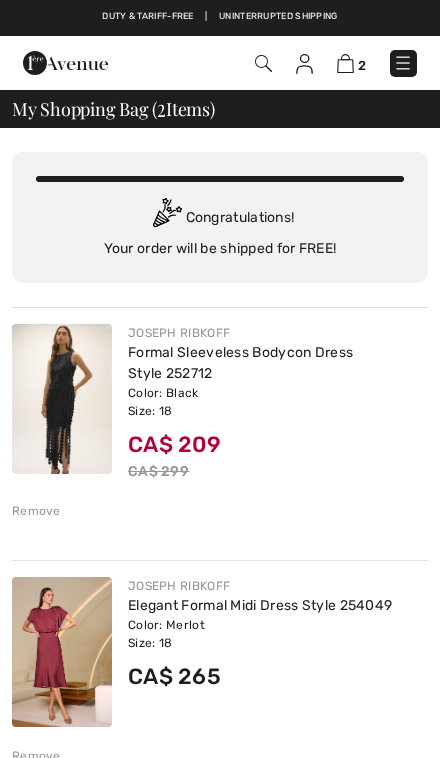 scroll, scrollTop: 0, scrollLeft: 0, axis: both 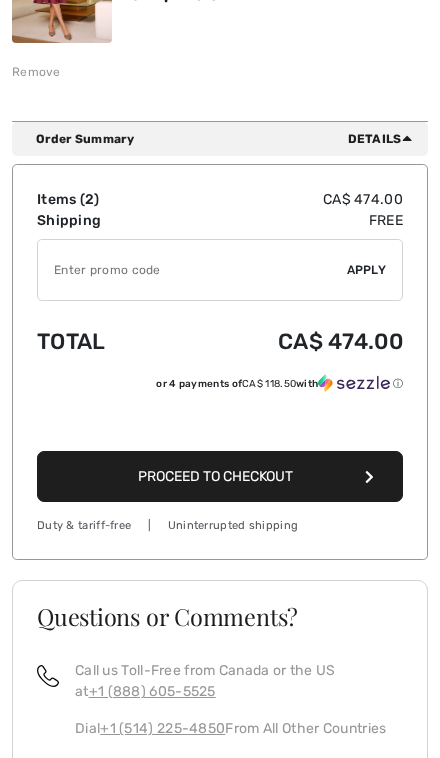 click on "Proceed to Checkout" at bounding box center [220, 476] 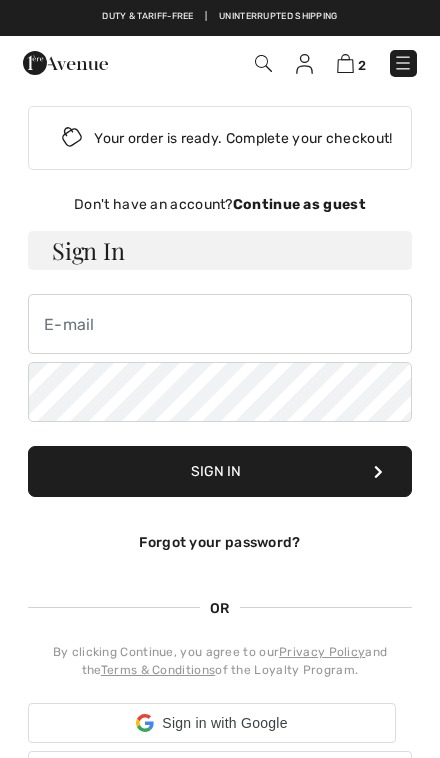scroll, scrollTop: 0, scrollLeft: 0, axis: both 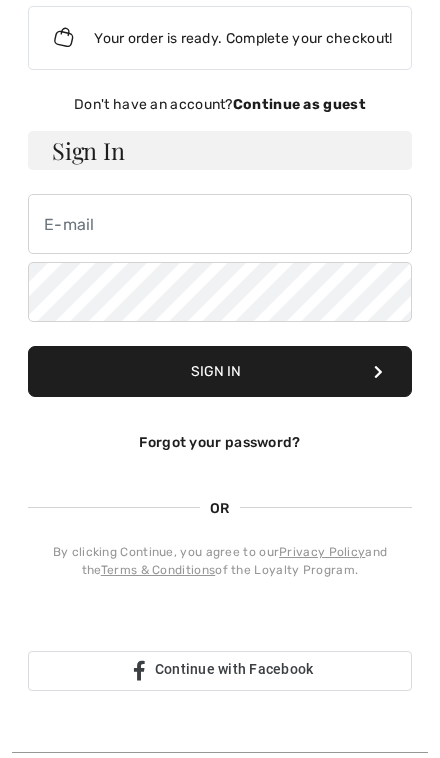 click on "Continue as guest" at bounding box center (299, 104) 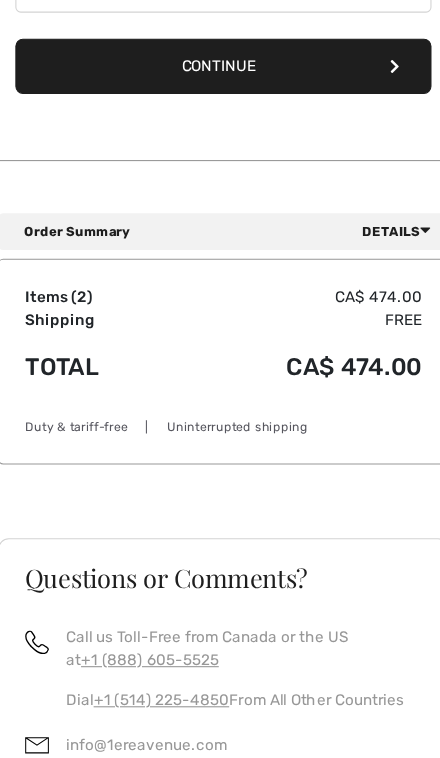 scroll, scrollTop: 426, scrollLeft: 0, axis: vertical 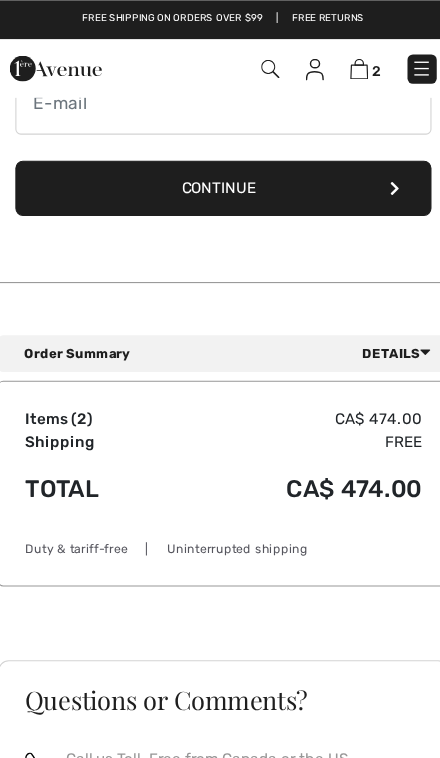 click on "Continue" at bounding box center [220, 173] 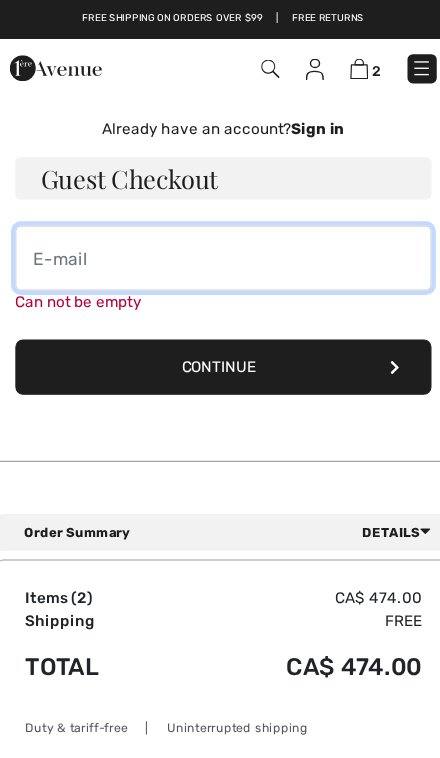 click at bounding box center [220, 238] 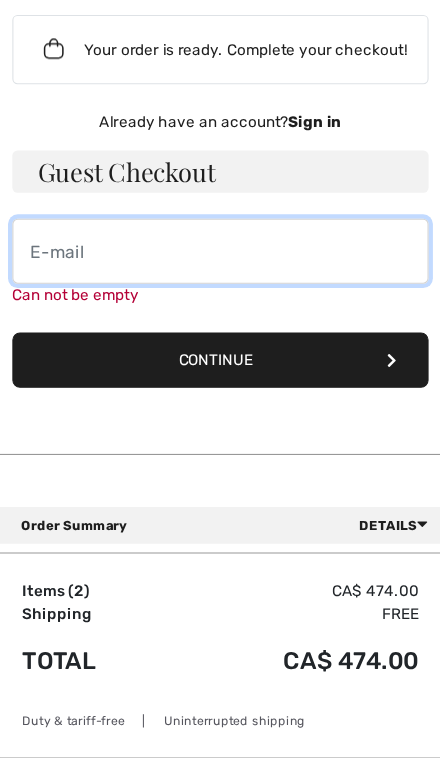 type on "[USERNAME]@[EXAMPLE.COM]" 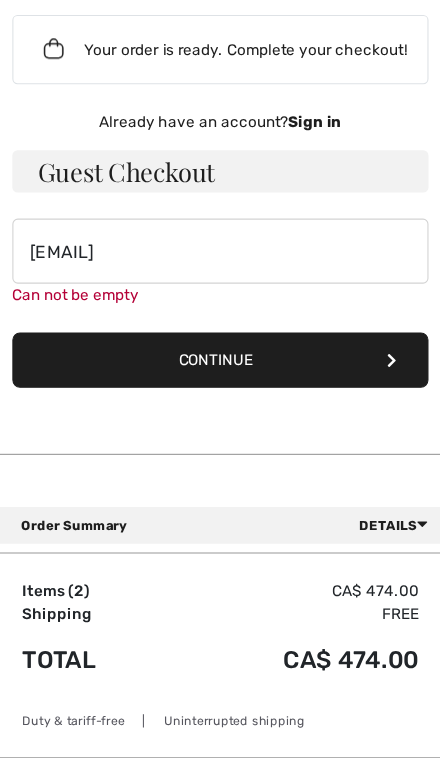 scroll, scrollTop: 91, scrollLeft: 0, axis: vertical 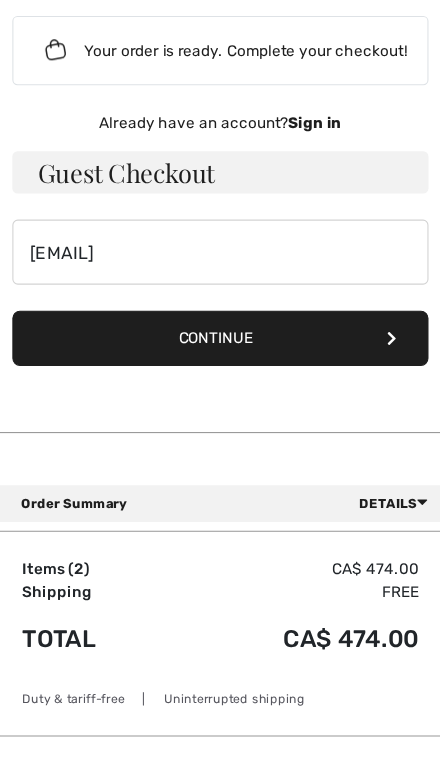 click on "Continue" at bounding box center [220, 312] 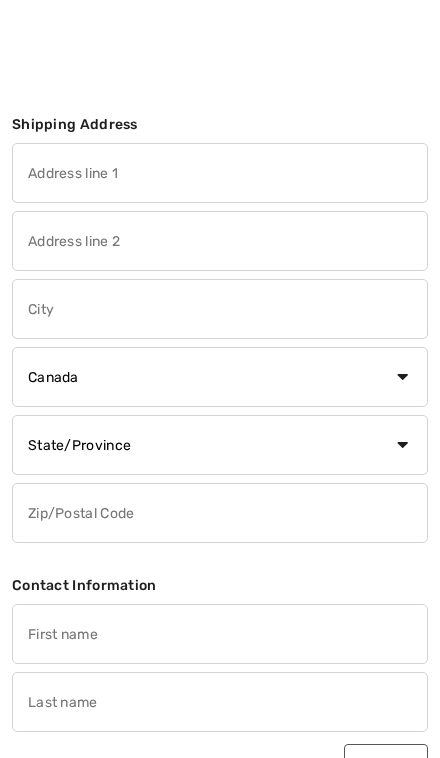 scroll, scrollTop: 3, scrollLeft: 0, axis: vertical 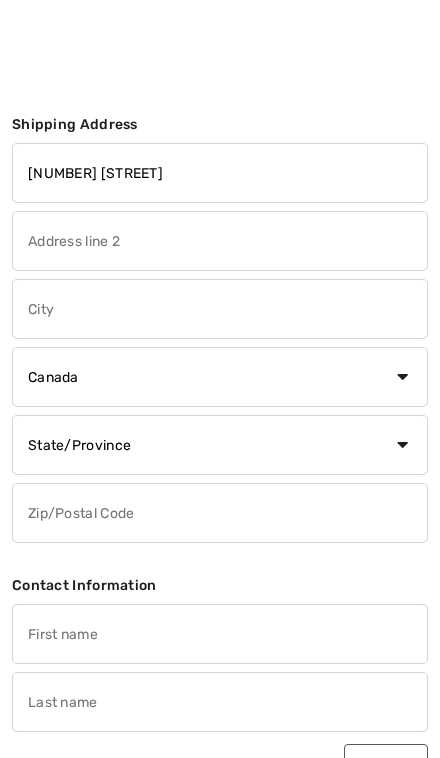 type on "[CITY]" 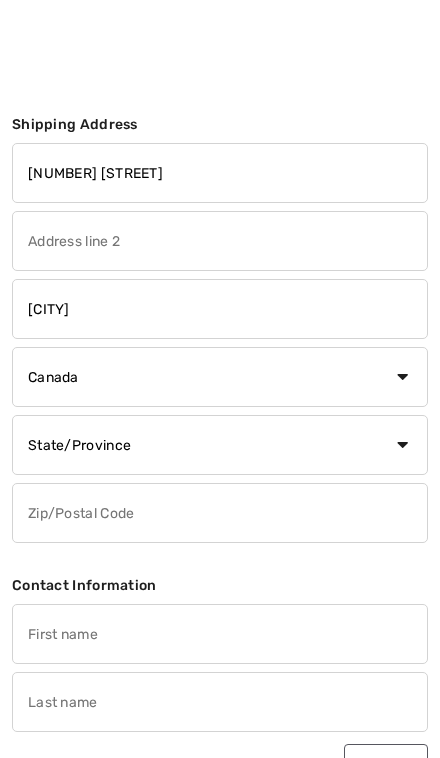 select on "ON" 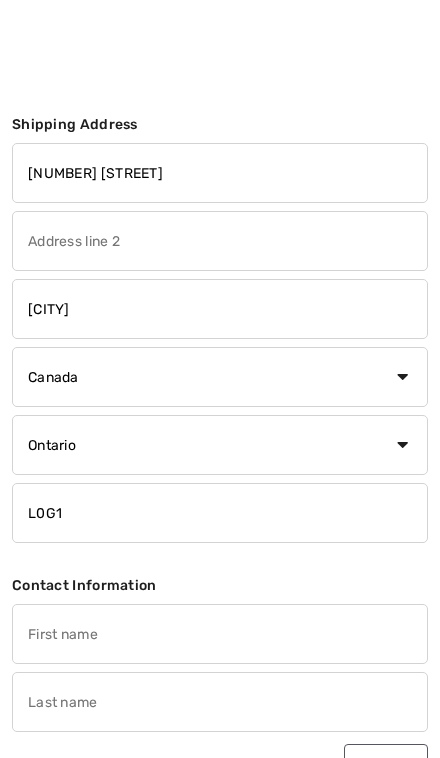 type on "L0G1N0" 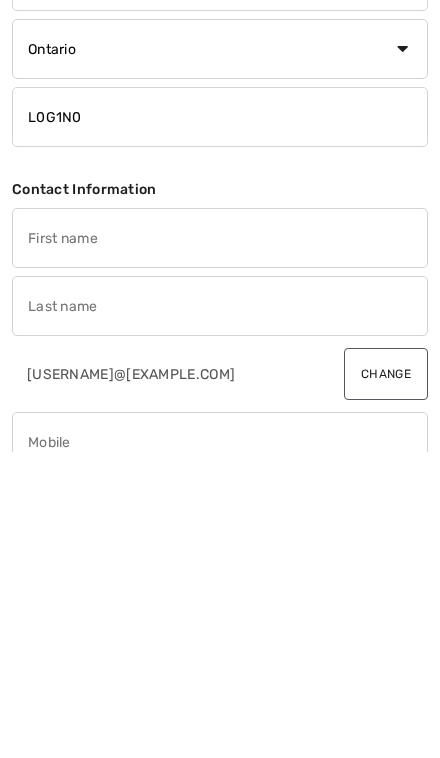 type on "[FIRST]" 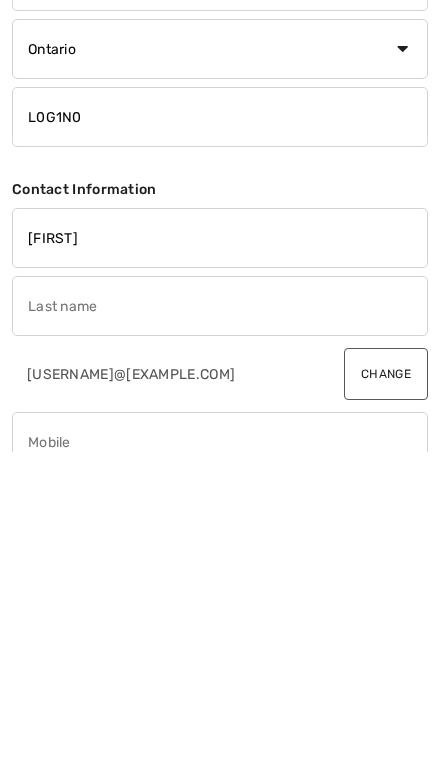 scroll, scrollTop: 135, scrollLeft: 0, axis: vertical 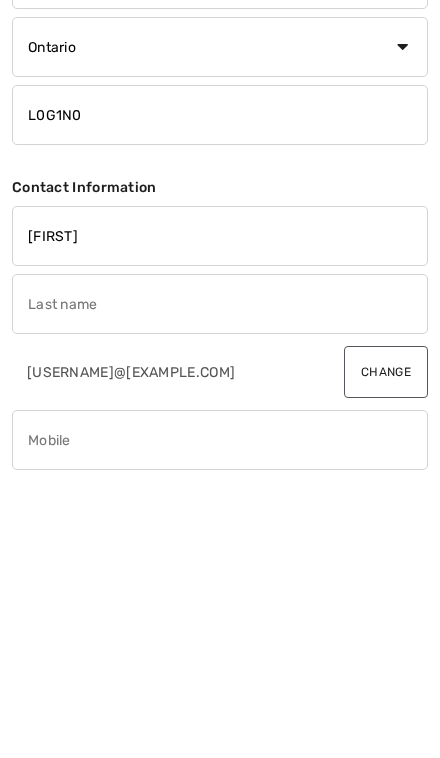 type on "[LAST]" 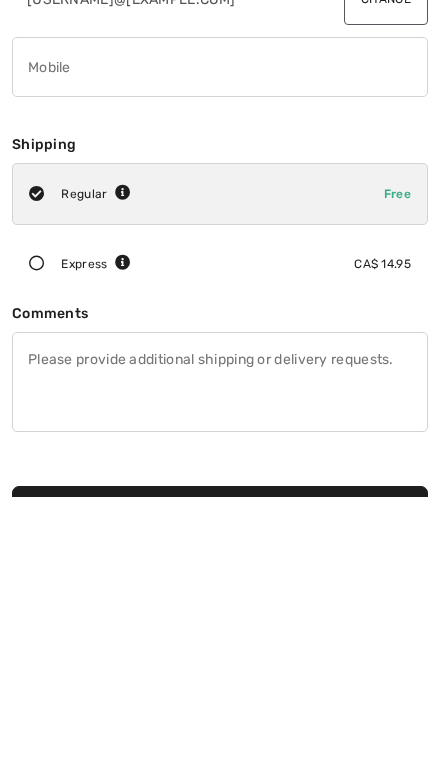scroll, scrollTop: 509, scrollLeft: 0, axis: vertical 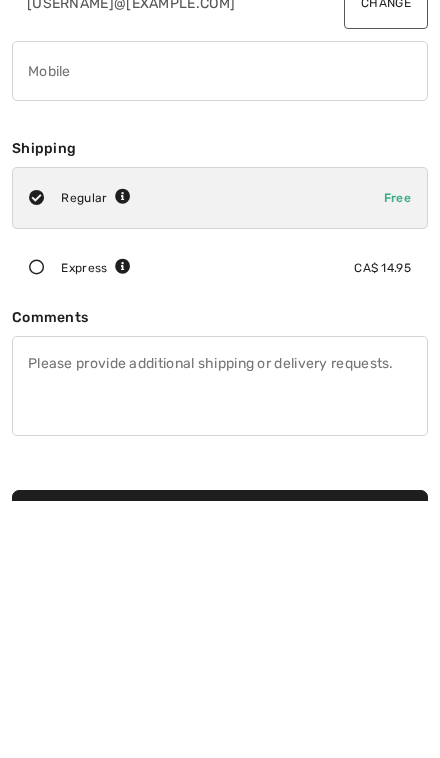 click at bounding box center [37, 526] 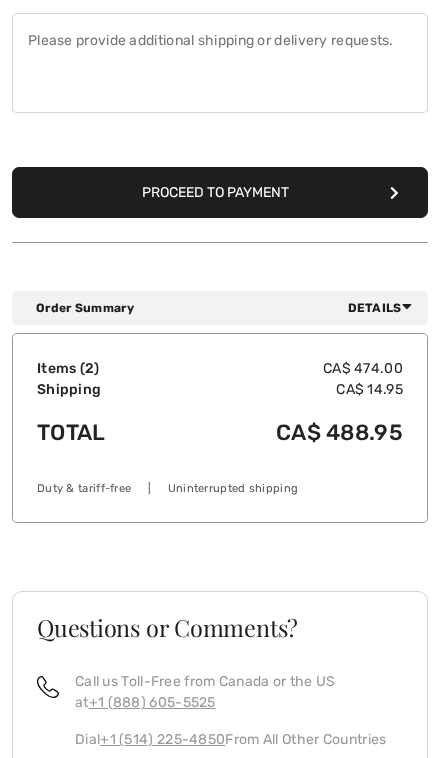 scroll, scrollTop: 1090, scrollLeft: 0, axis: vertical 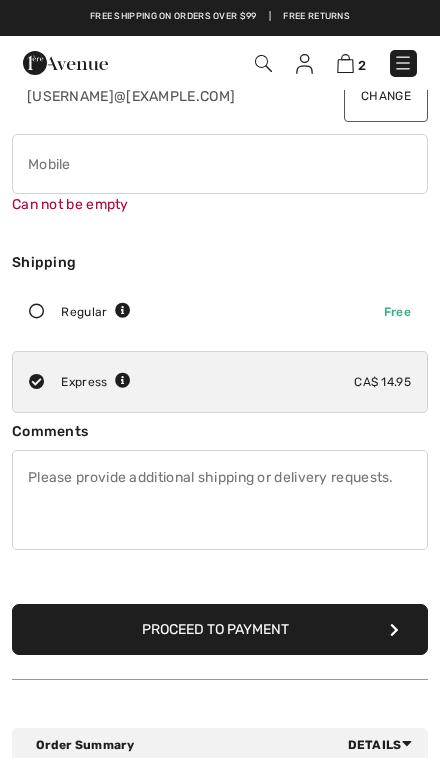 click at bounding box center (220, 164) 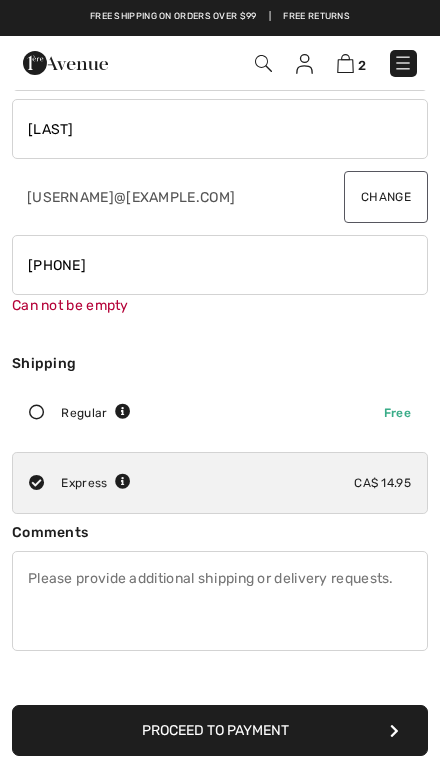type on "4167272022" 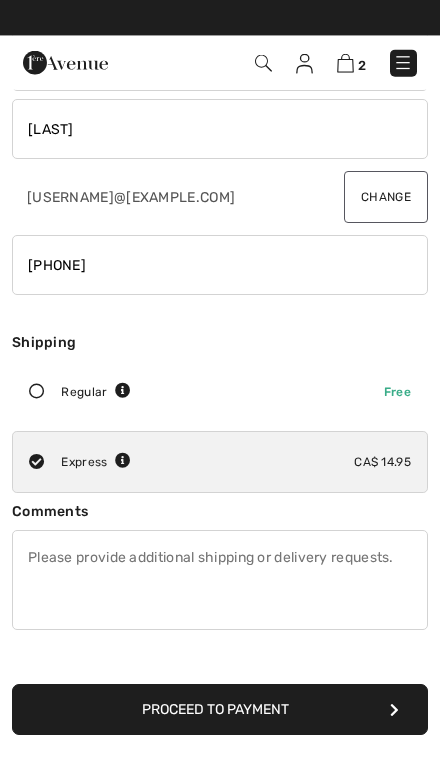 scroll, scrollTop: 574, scrollLeft: 0, axis: vertical 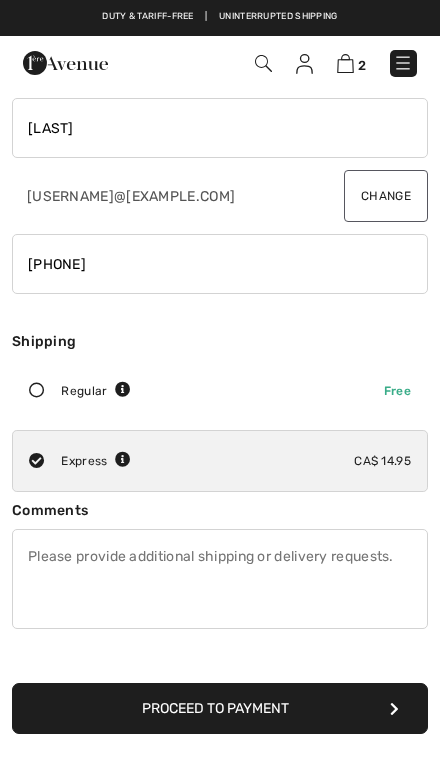 click on "Proceed to Payment" at bounding box center [220, 708] 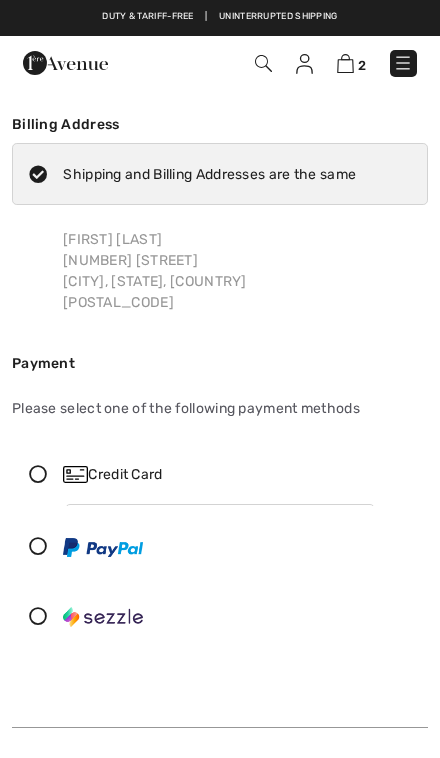 scroll, scrollTop: 2, scrollLeft: 0, axis: vertical 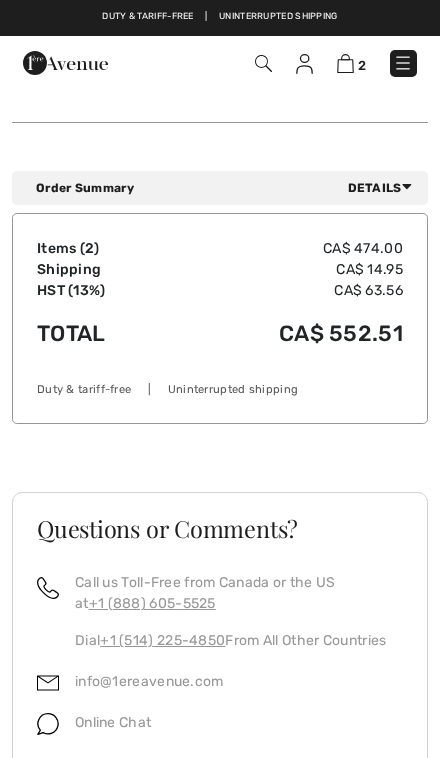 click on "Details" at bounding box center (384, 188) 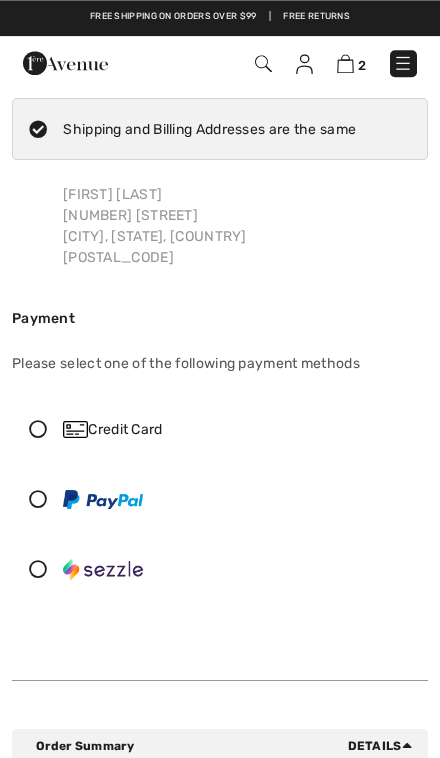 scroll, scrollTop: 0, scrollLeft: 0, axis: both 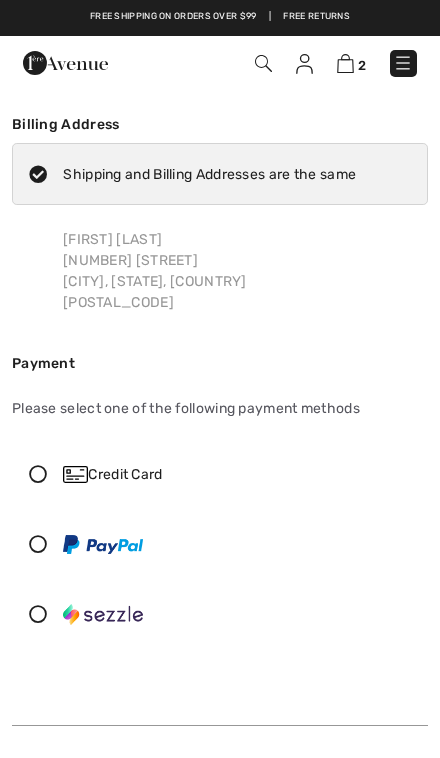 click at bounding box center (345, 63) 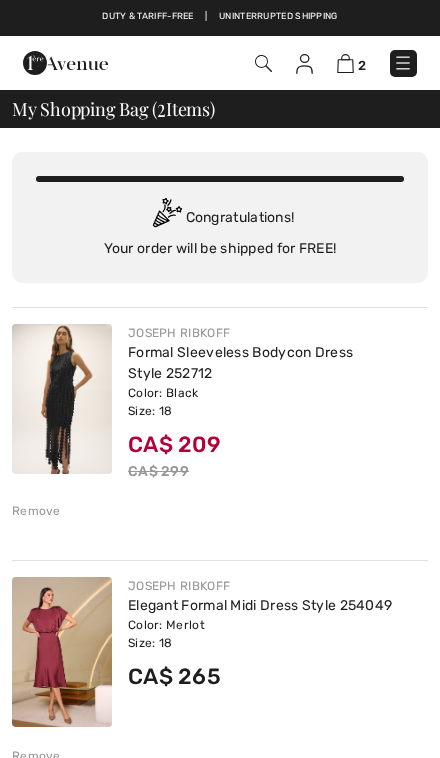 scroll, scrollTop: 0, scrollLeft: 0, axis: both 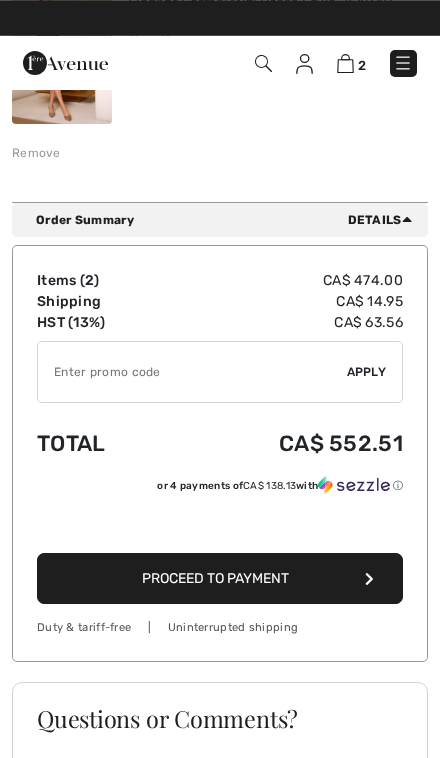 click at bounding box center (192, 372) 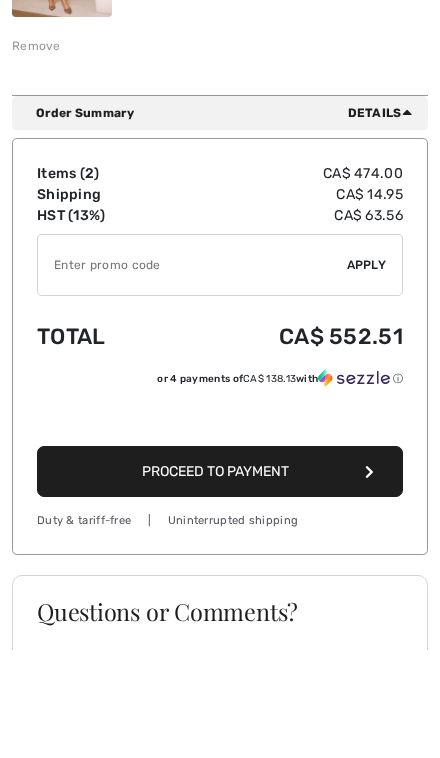 click at bounding box center (192, 373) 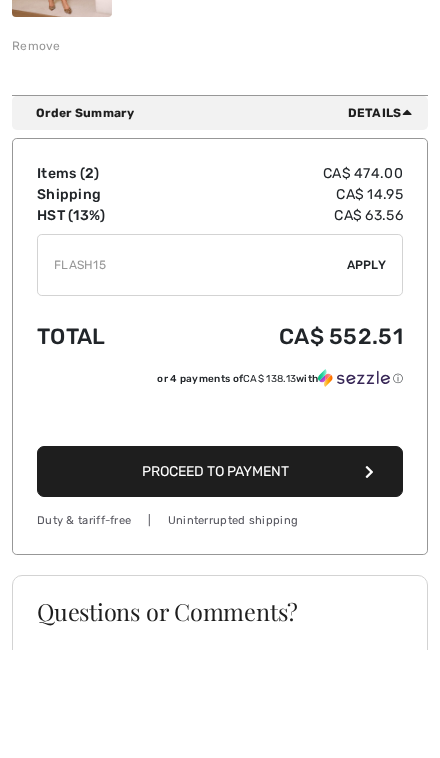 type on "FLASH15" 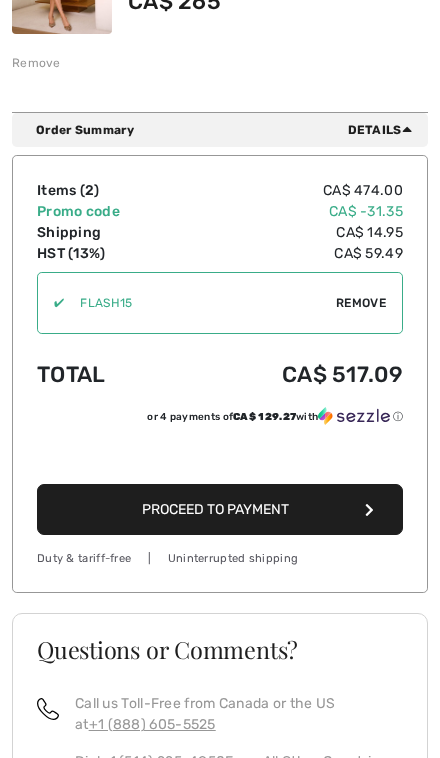 click on "Proceed to Payment" at bounding box center [220, 509] 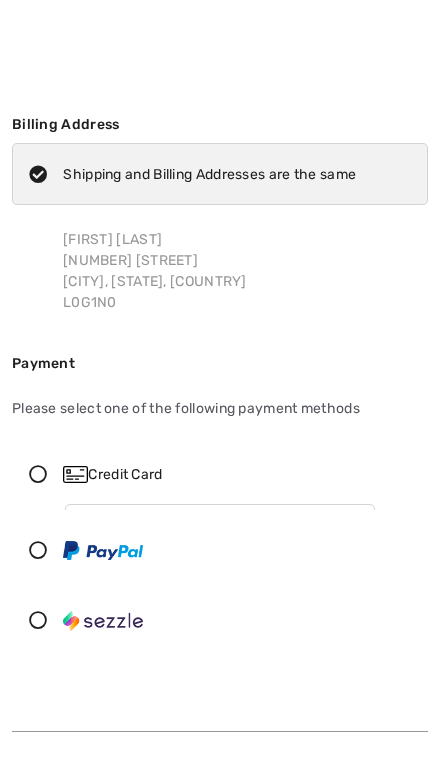 scroll, scrollTop: 2, scrollLeft: 0, axis: vertical 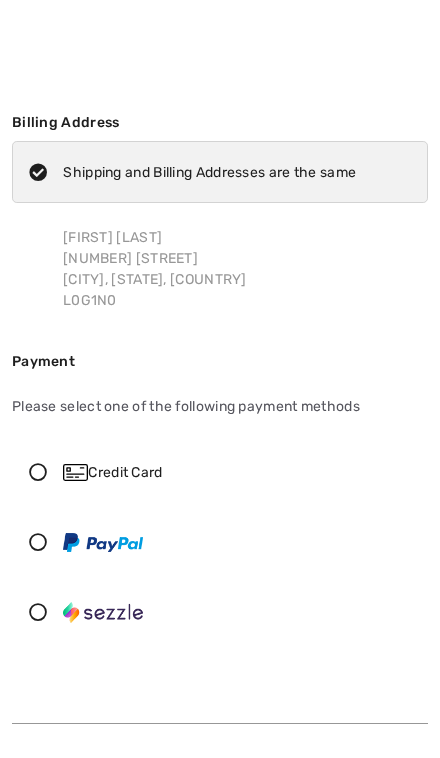 click at bounding box center (38, 612) 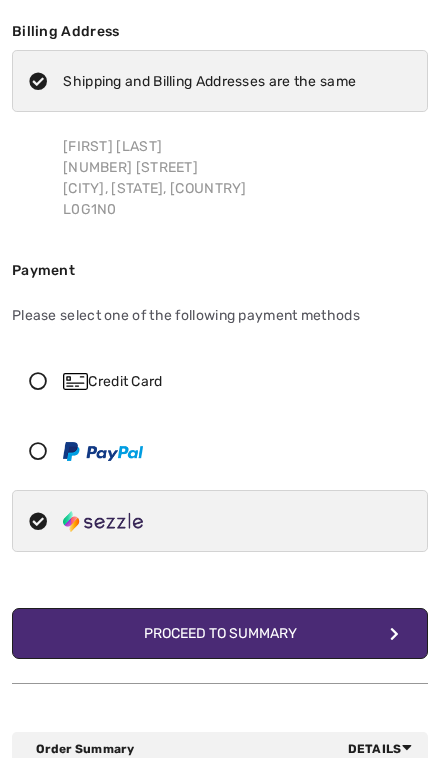 scroll, scrollTop: 116, scrollLeft: 0, axis: vertical 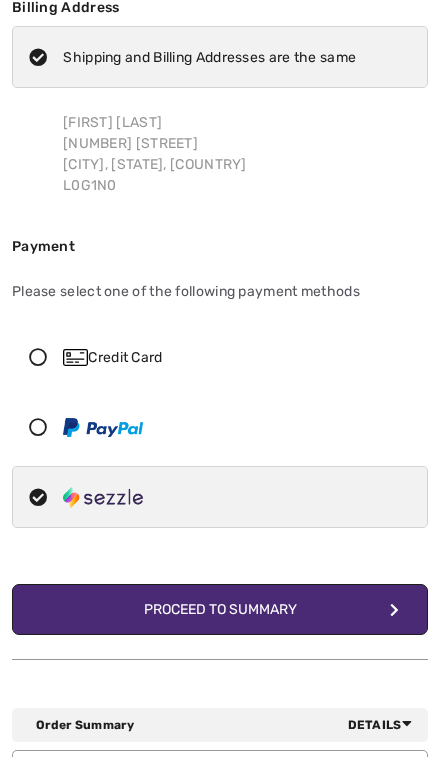 click on "Complete Your Order with Sezzle
Proceed to Summary" at bounding box center (220, 610) 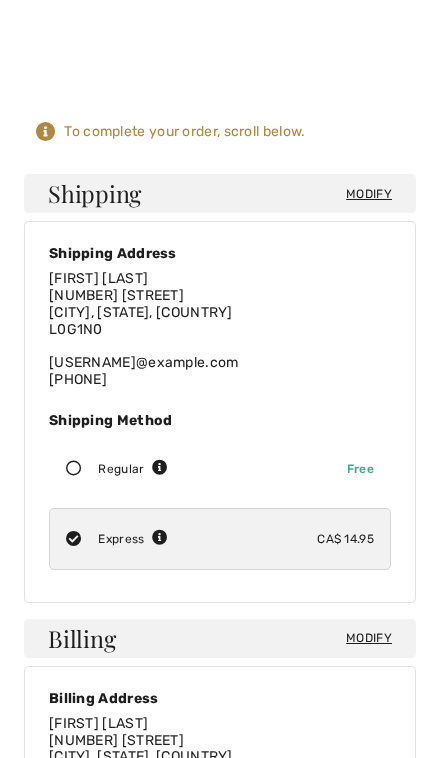 scroll, scrollTop: 3, scrollLeft: 0, axis: vertical 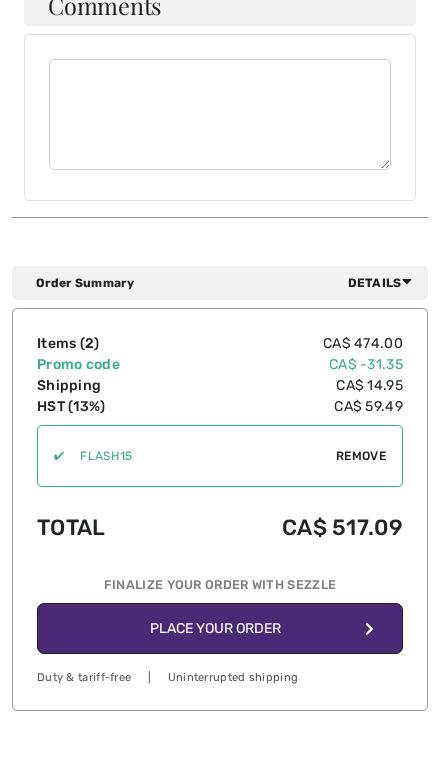 click on "Place Your Order" at bounding box center (220, 628) 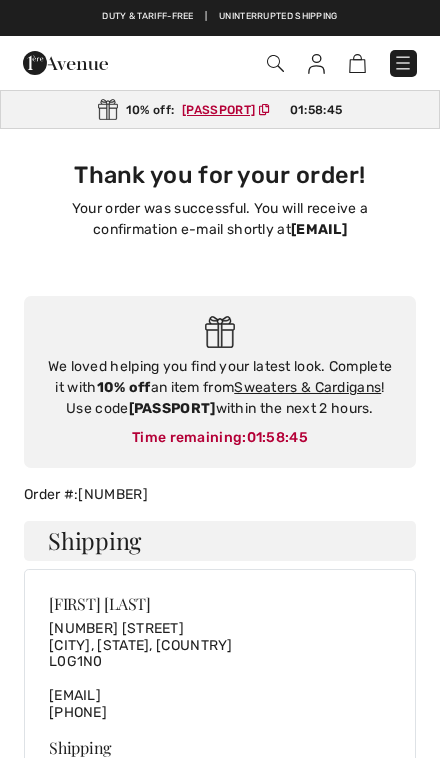 scroll, scrollTop: 33, scrollLeft: 0, axis: vertical 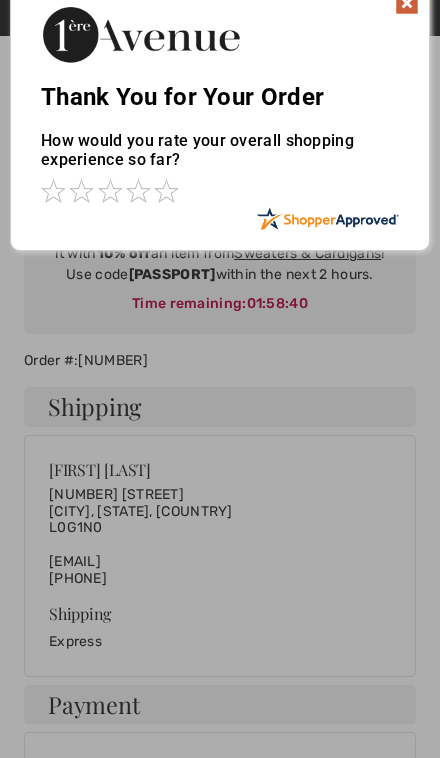 click at bounding box center (407, 3) 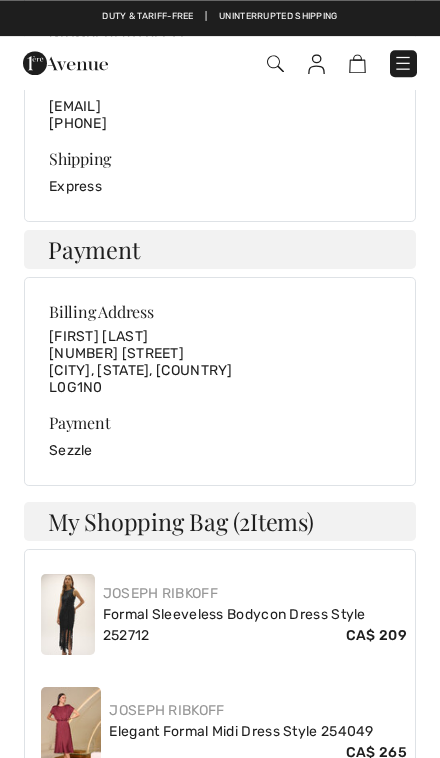 scroll, scrollTop: 588, scrollLeft: 0, axis: vertical 